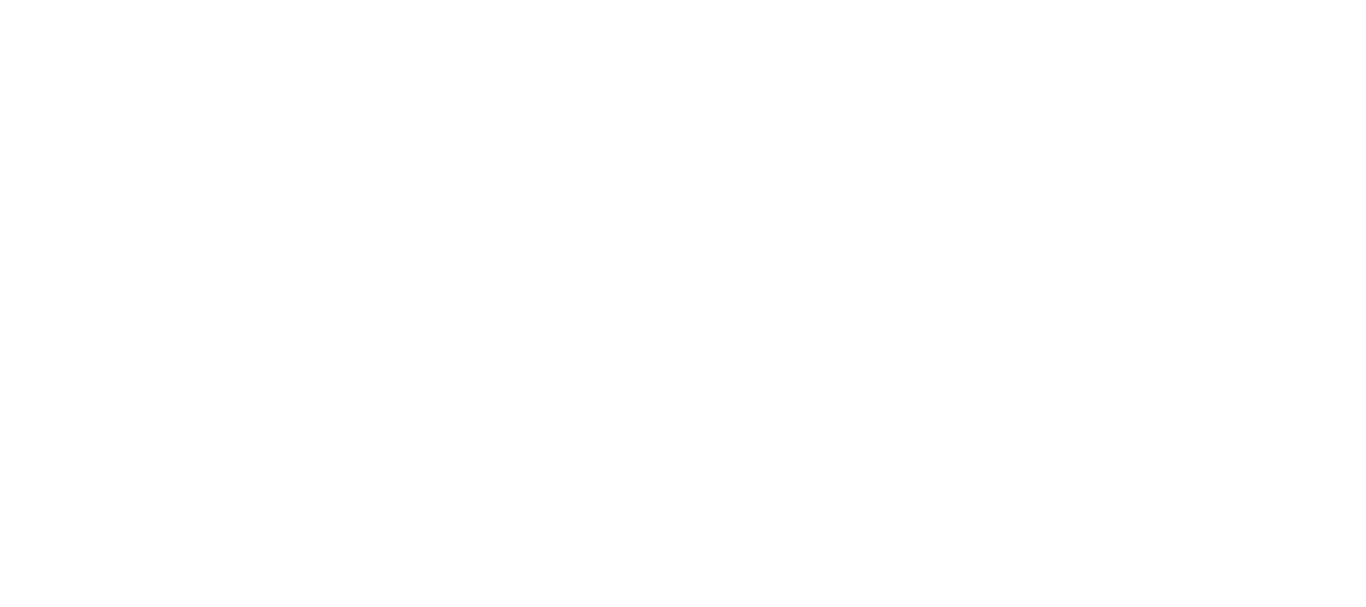 scroll, scrollTop: 0, scrollLeft: 0, axis: both 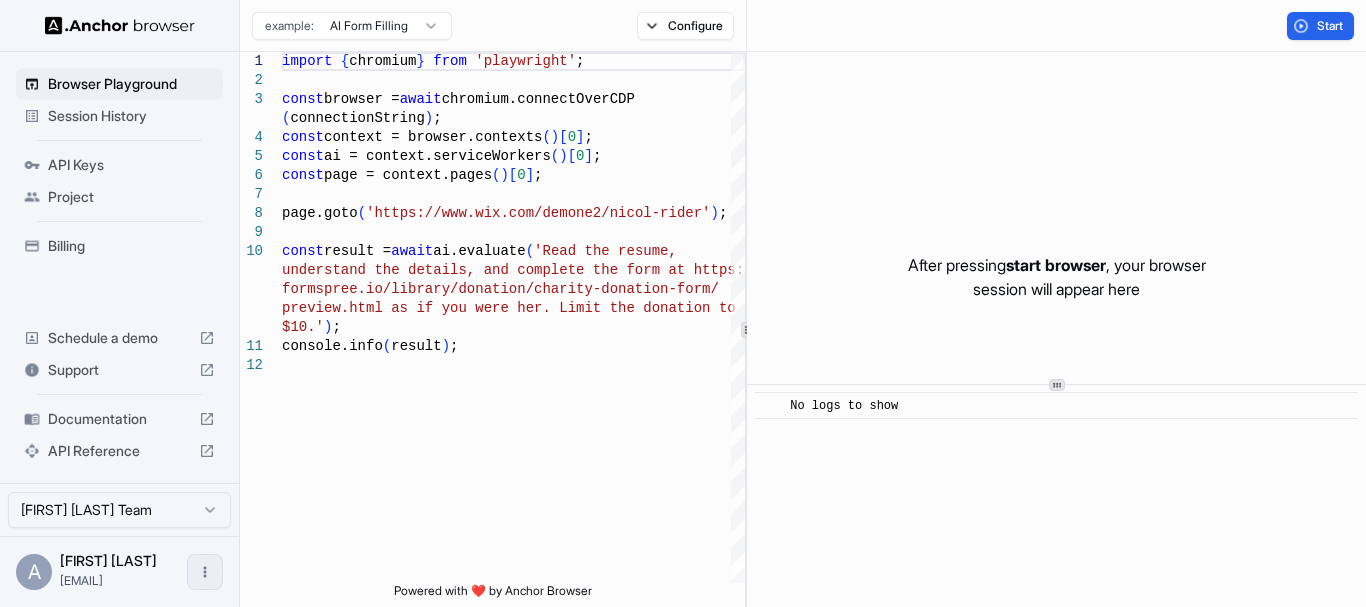click at bounding box center (205, 572) 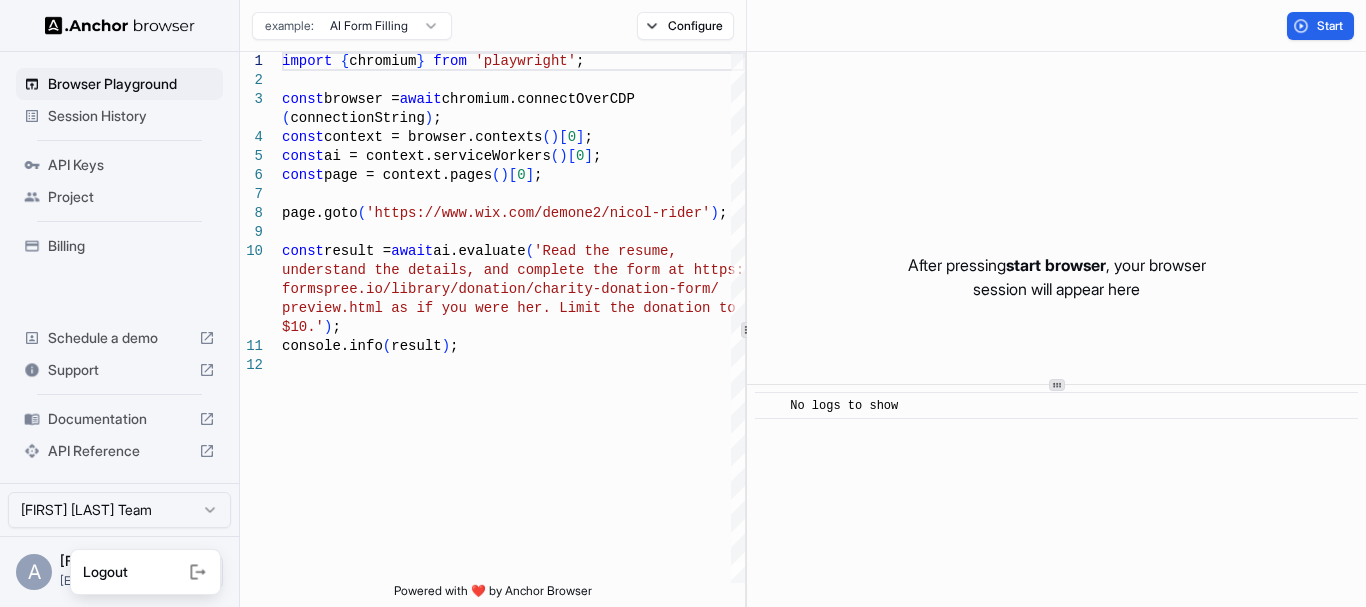click at bounding box center (683, 303) 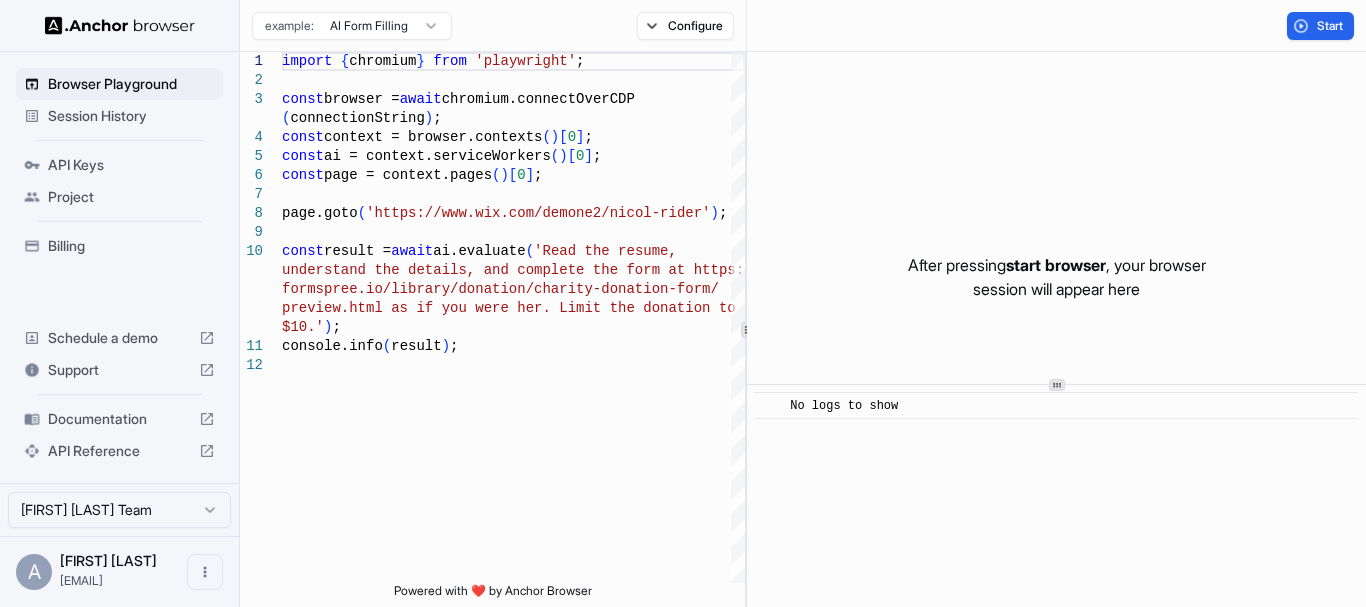 click on "Billing" at bounding box center (131, 246) 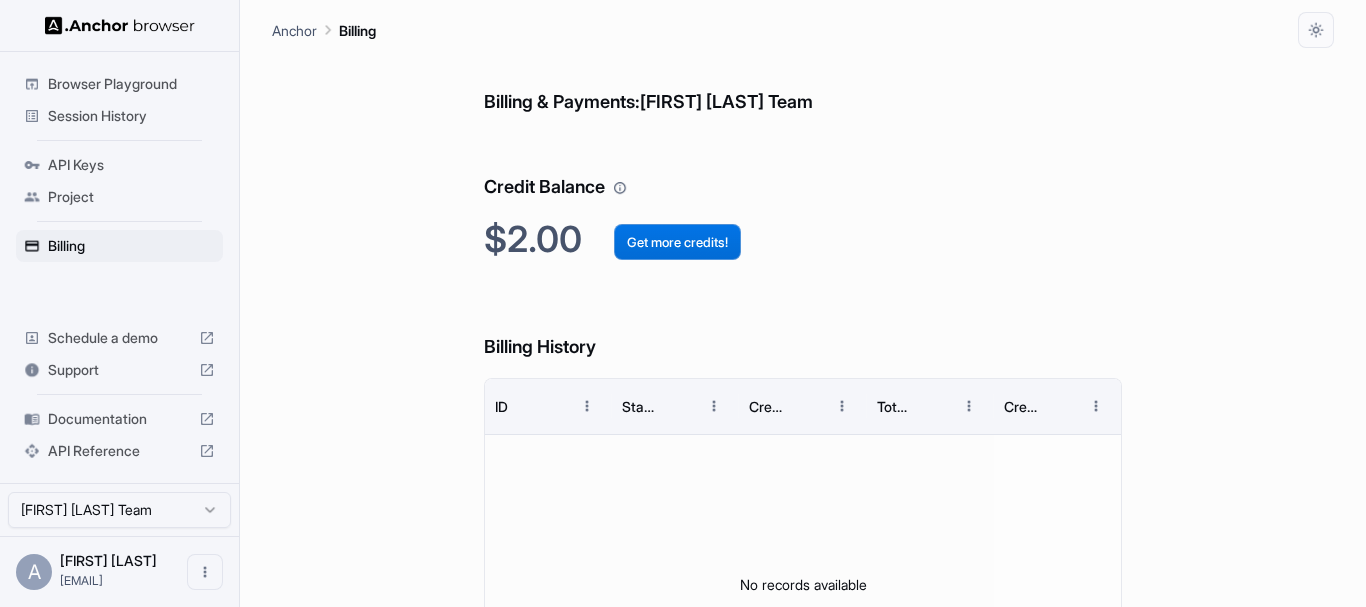click on "Get more credits!" at bounding box center (677, 242) 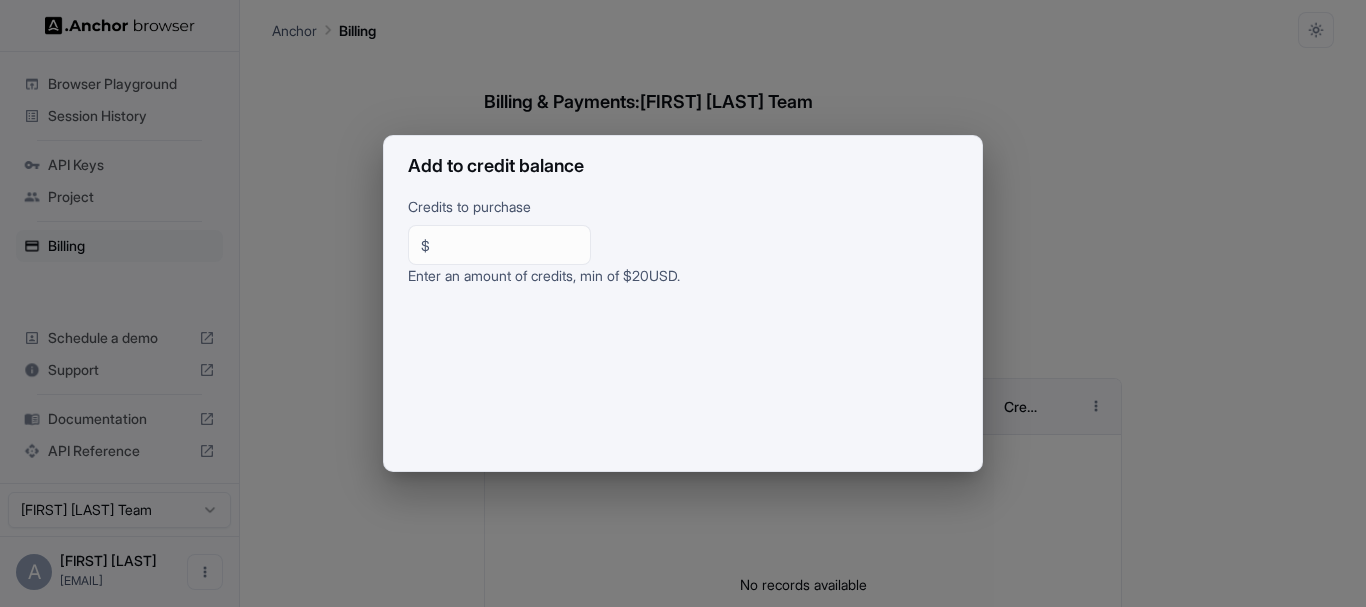 type 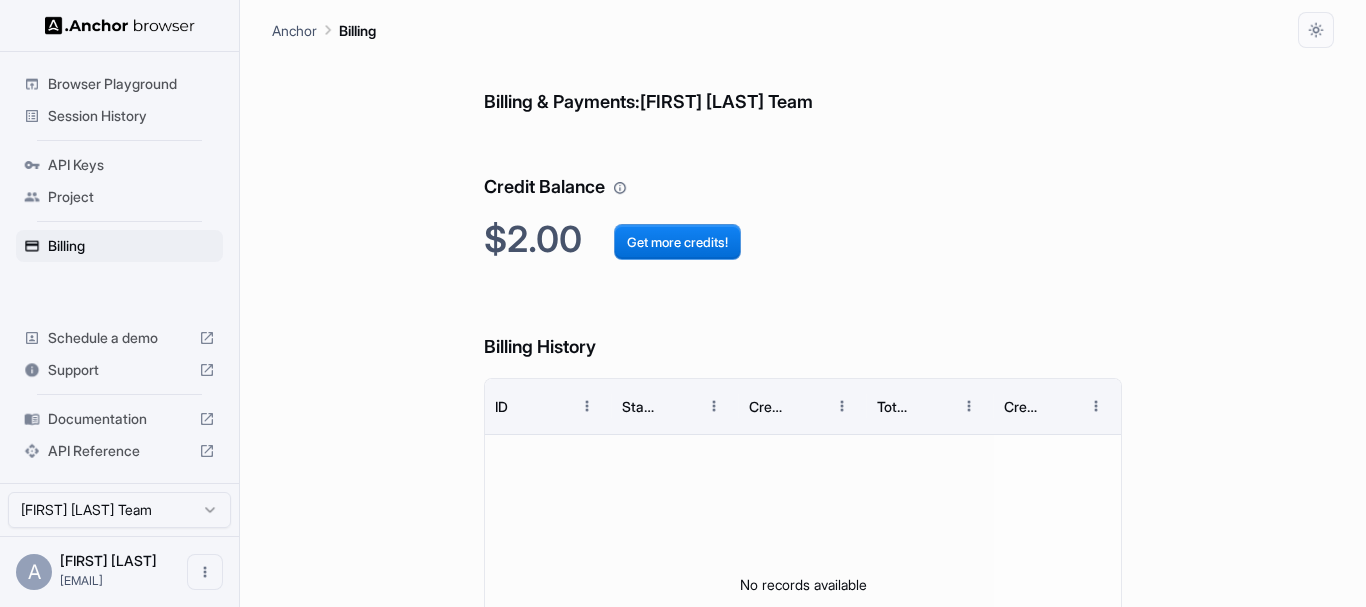 click on "API Keys" at bounding box center [131, 165] 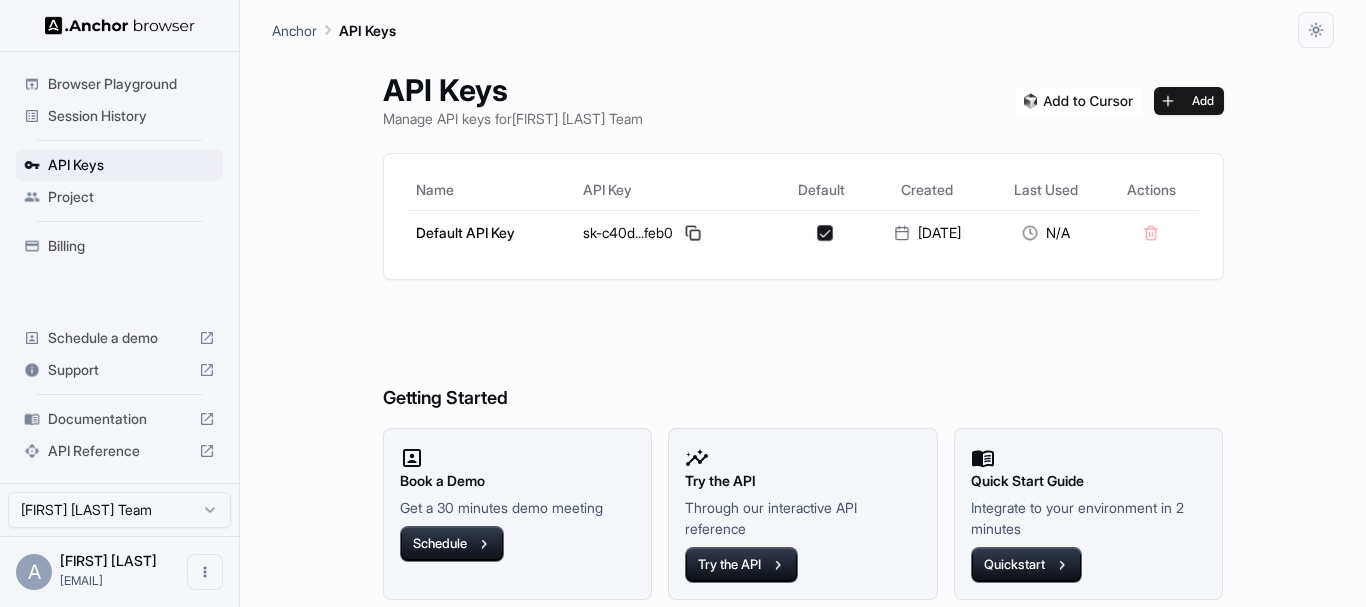 click on "Project" at bounding box center (131, 197) 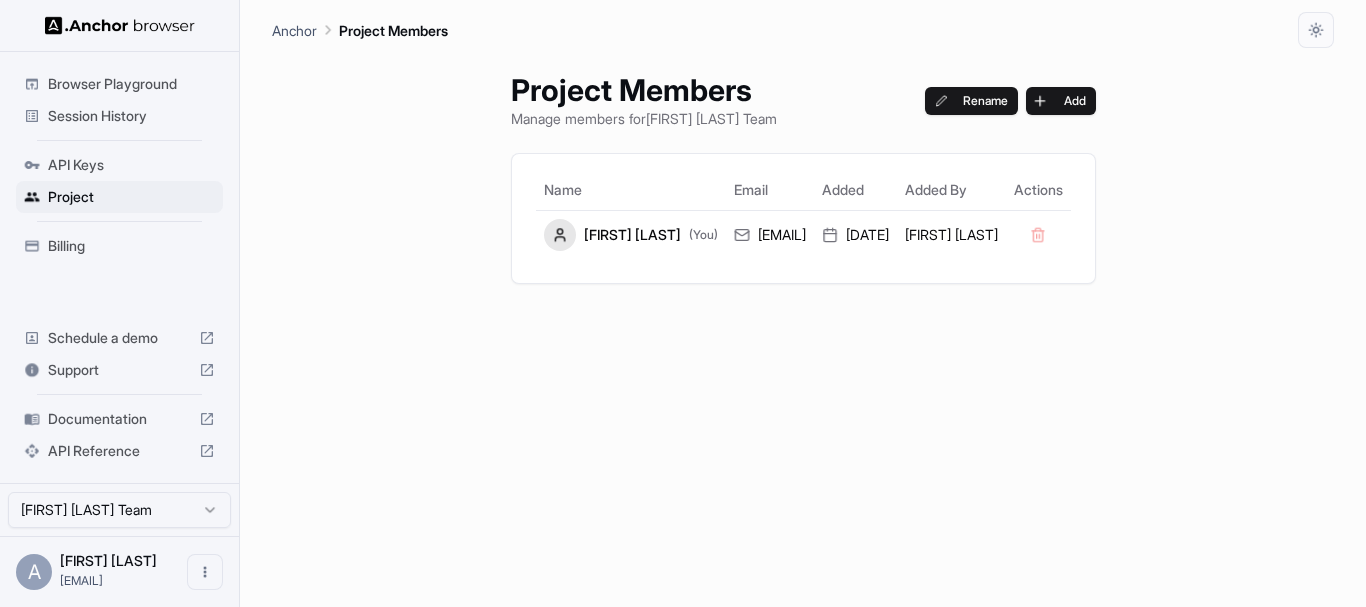 click on "Browser Playground Session History API Keys Project Billing Schedule a demo Support Documentation API Reference [FIRST] [LAST] Team A [FIRST] [LAST] [EMAIL] Project Members Anchor Project Members Project Members Manage members for [FIRST] [LAST] Team Rename Add Name Email Added Added By Actions [FIRST] [LAST] (You) [EMAIL] [DATE] [FIRST] [LAST]" at bounding box center [683, 303] 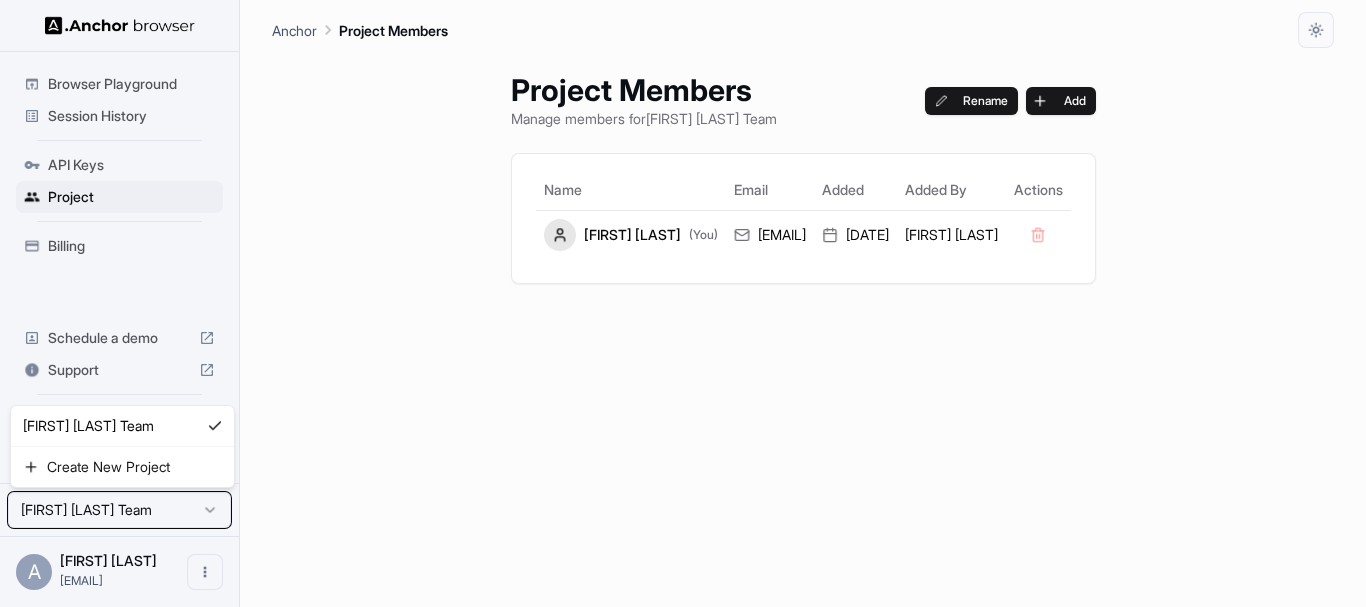 click on "Browser Playground Session History API Keys Project Billing Schedule a demo Support Documentation API Reference [FIRST] [LAST] Team A [FIRST] [LAST] [EMAIL] Project Members Anchor Project Members Project Members Manage members for [FIRST] [LAST] Team Rename Add Name Email Added Added By Actions [FIRST] [LAST] (You) [EMAIL] [DATE] [FIRST] [LAST]
[FIRST] [LAST] Team Create New Project" at bounding box center [683, 303] 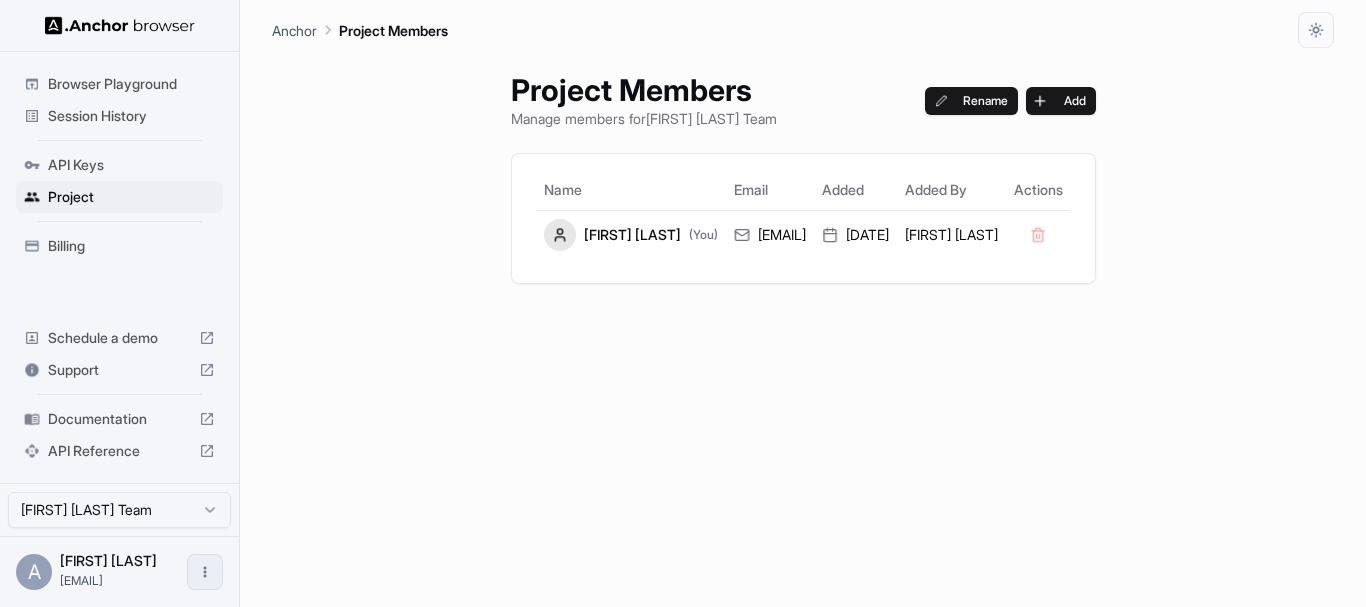 click at bounding box center [205, 572] 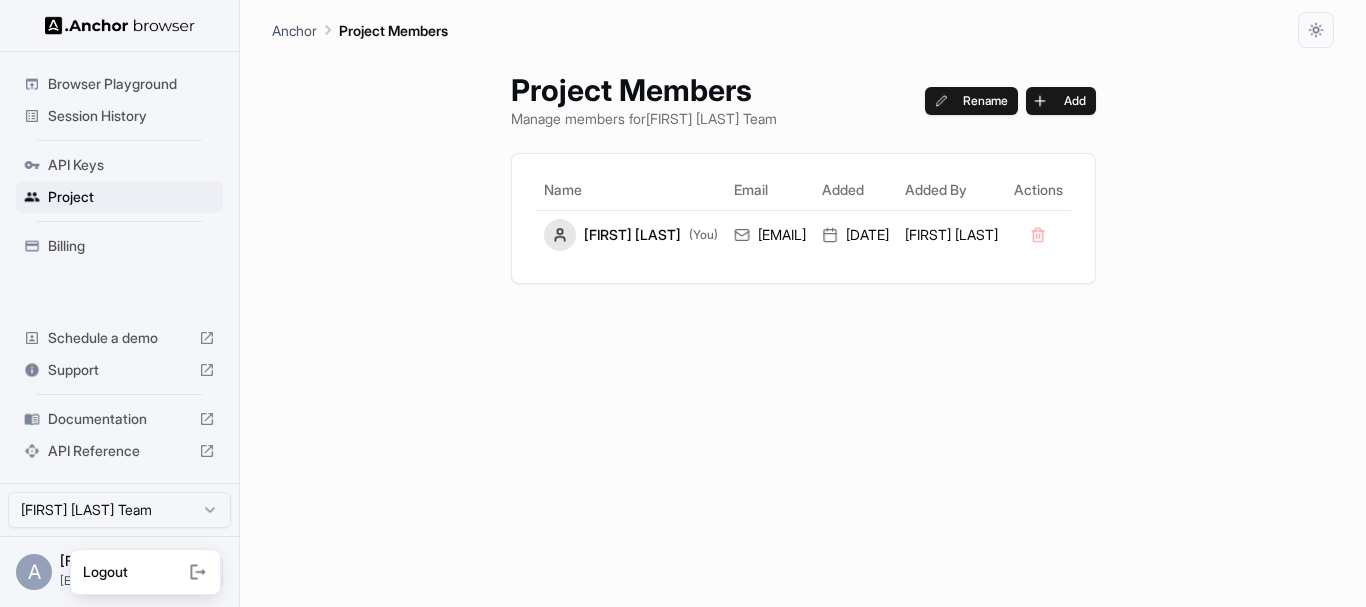 click at bounding box center (683, 303) 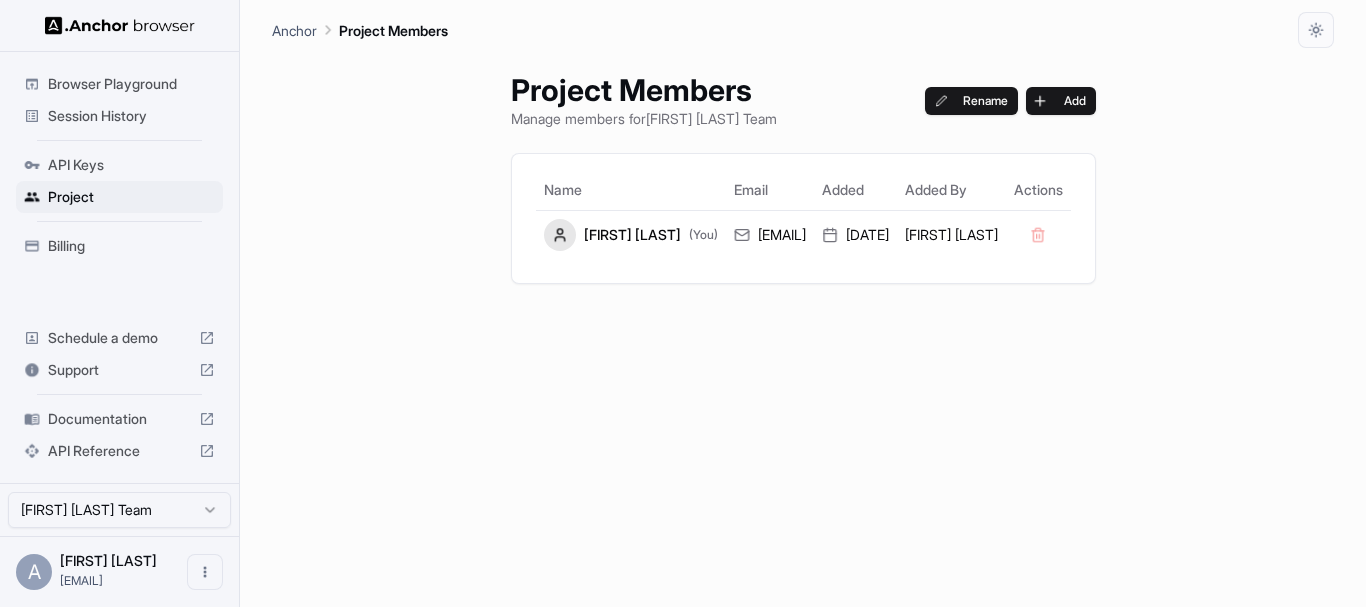 click on "Billing" at bounding box center (131, 246) 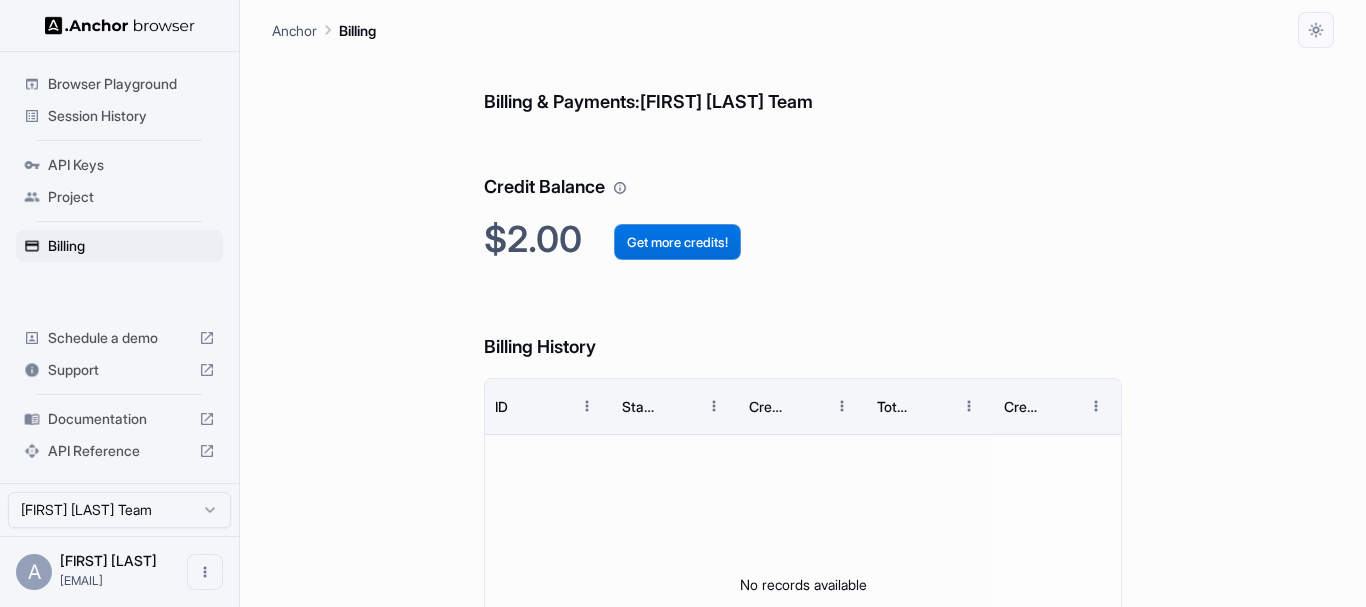 click on "Get more credits!" at bounding box center (677, 242) 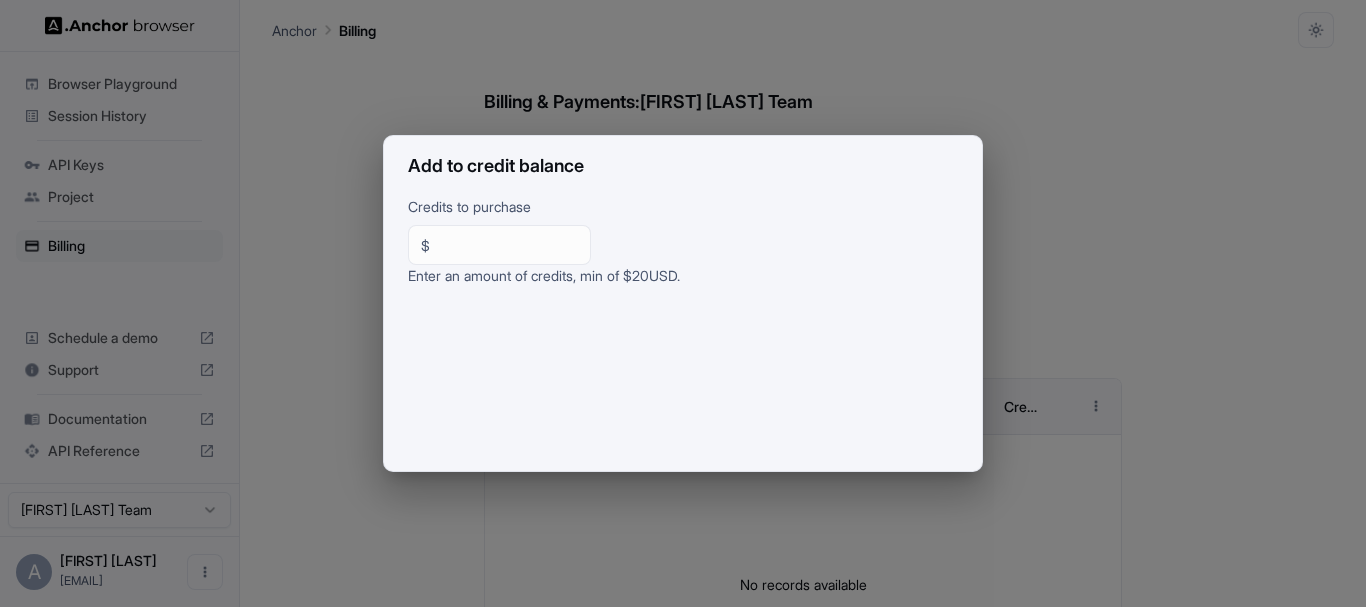 click on "$ ** ​" at bounding box center (499, 245) 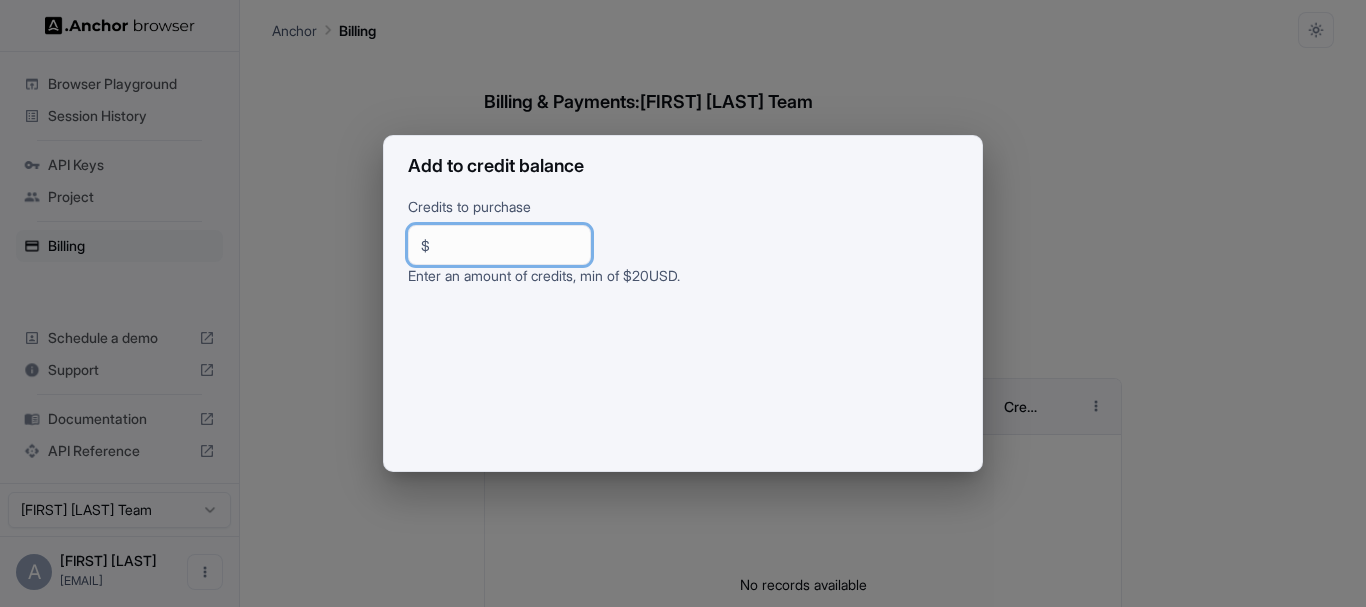 click on "**" at bounding box center (508, 245) 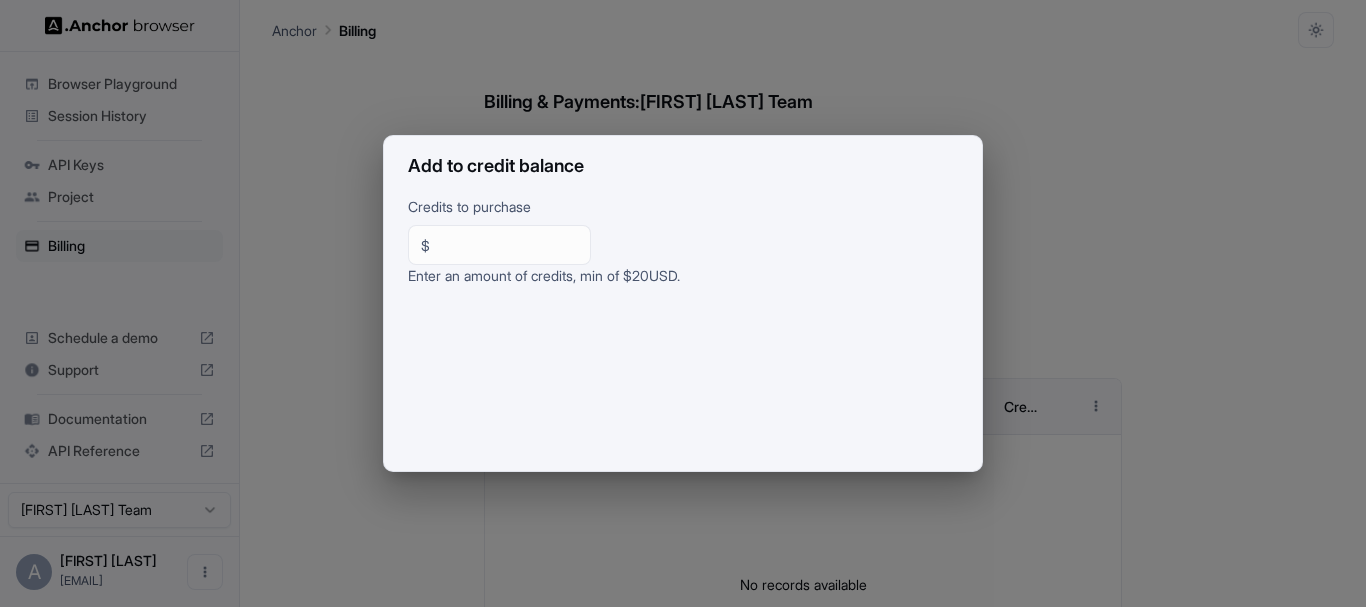 scroll, scrollTop: 0, scrollLeft: 0, axis: both 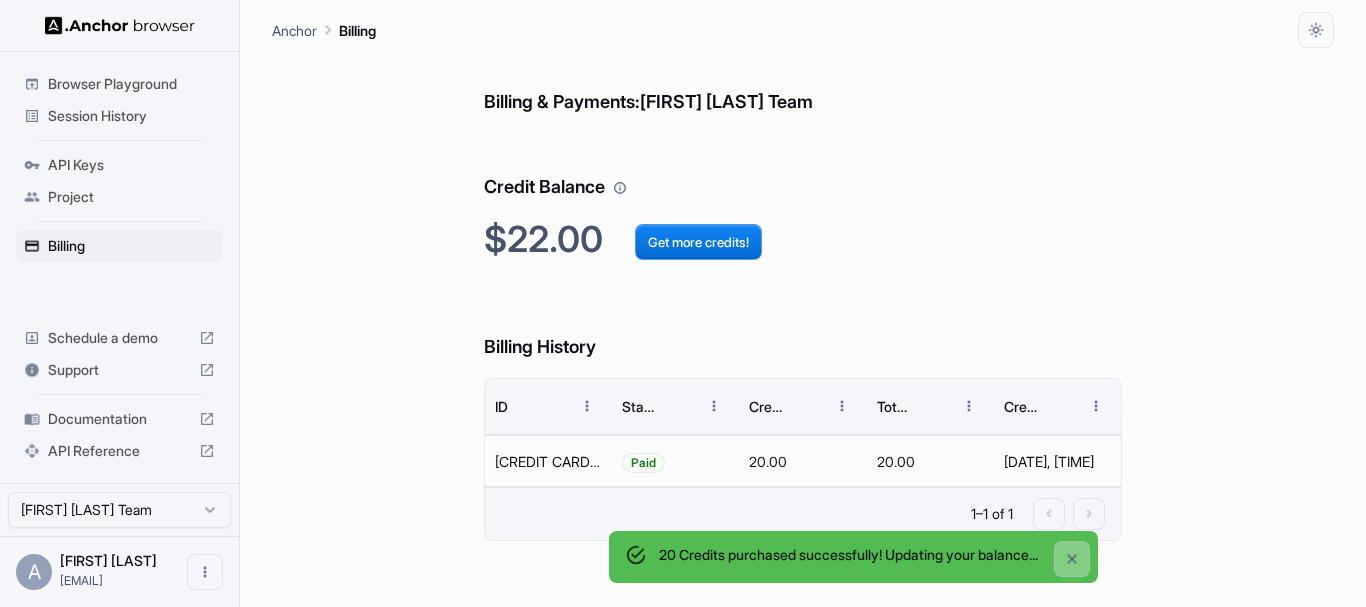type 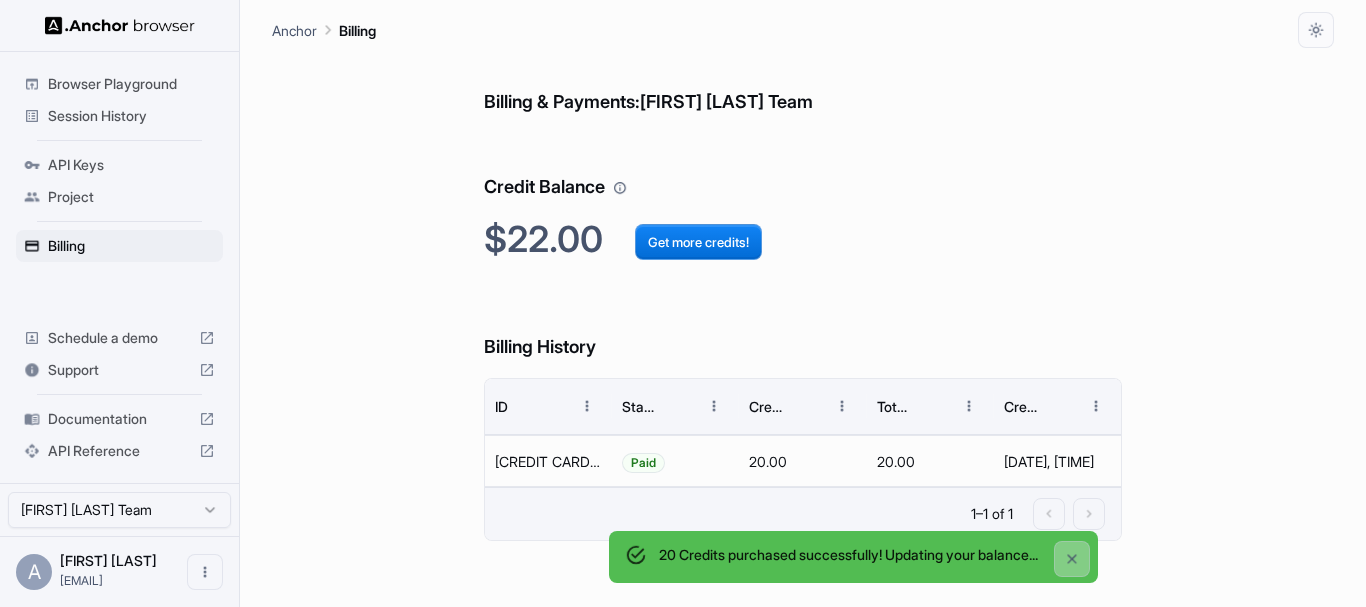 click at bounding box center (120, 25) 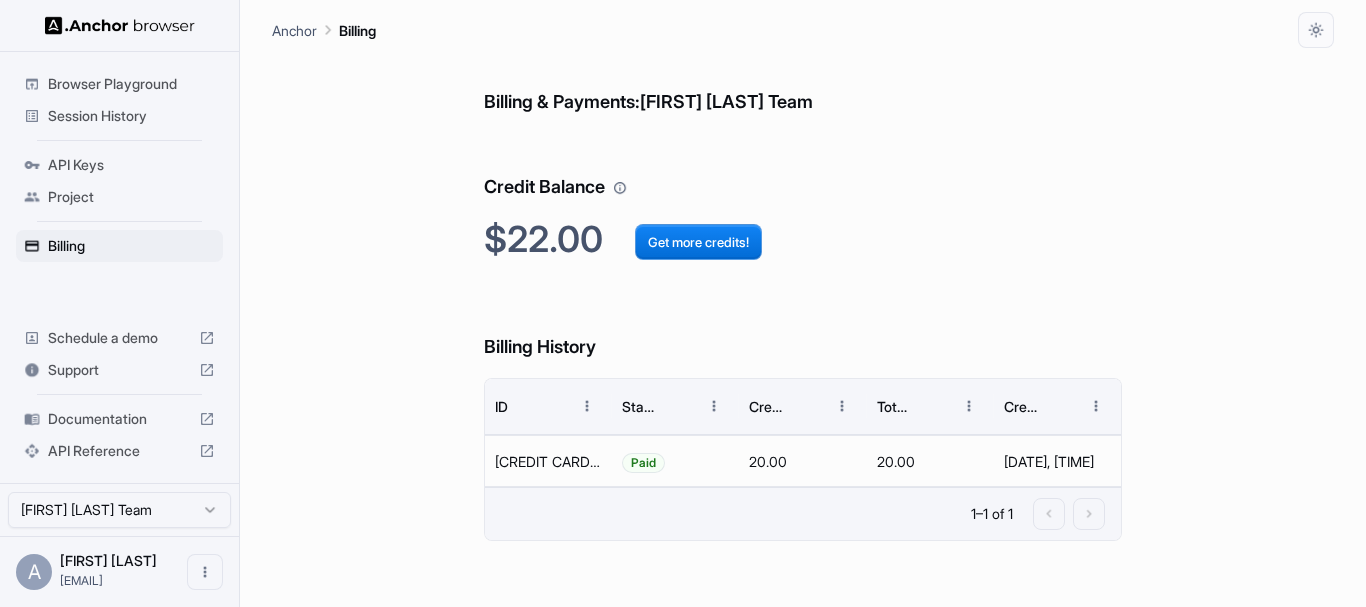 click on "Billing & Payments: [FIRST] [LAST] Team Credit Balance $22.00 Get more credits! Billing History ID Status Credits Total Cost Created [CREDIT CARD NUMBER] Paid 20.00 20.00 [DATE], [TIME] 1–1 of 1" at bounding box center (802, 327) 